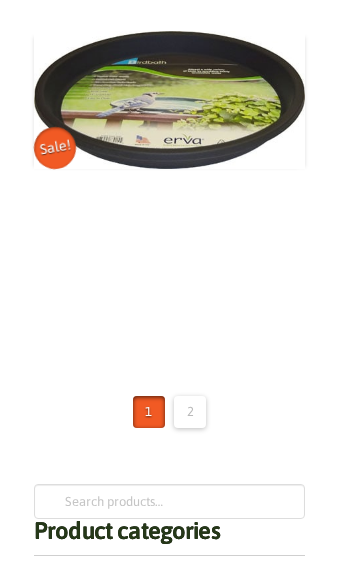 scroll, scrollTop: 7206, scrollLeft: 0, axis: vertical 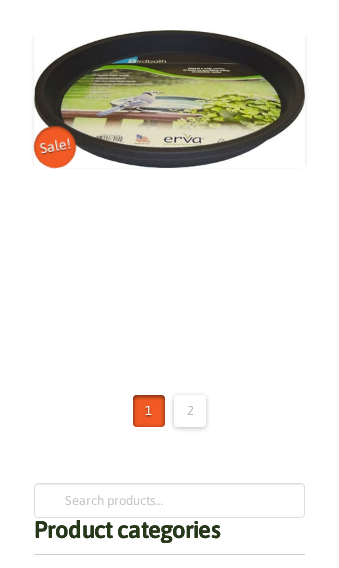 click on "2" at bounding box center (190, 411) 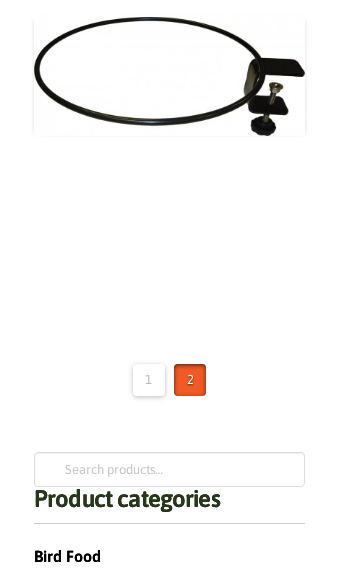 scroll, scrollTop: 2528, scrollLeft: 0, axis: vertical 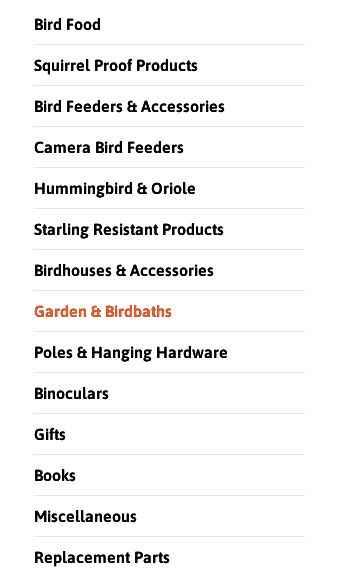 click on "Poles & Hanging Hardware" at bounding box center (169, 352) 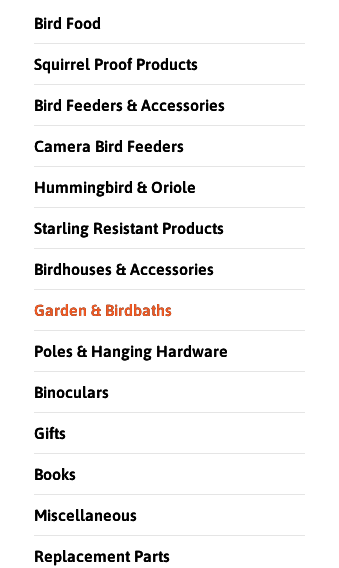 click on "Poles & Hanging Hardware" at bounding box center (131, 351) 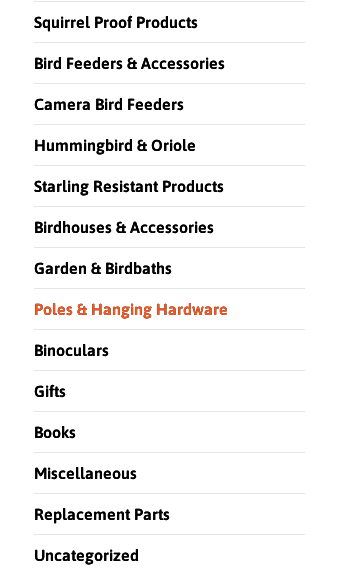 scroll, scrollTop: 3690, scrollLeft: 0, axis: vertical 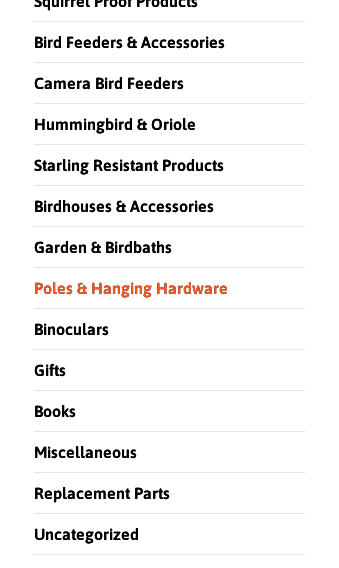 click on "Binoculars" at bounding box center (169, 329) 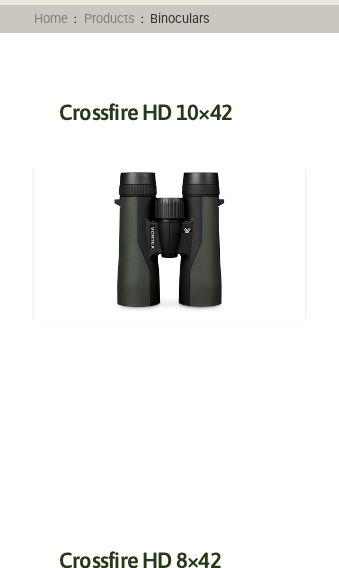 scroll, scrollTop: 101, scrollLeft: 0, axis: vertical 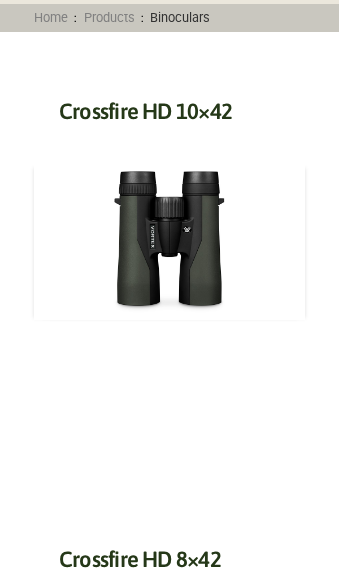 click at bounding box center [169, 241] 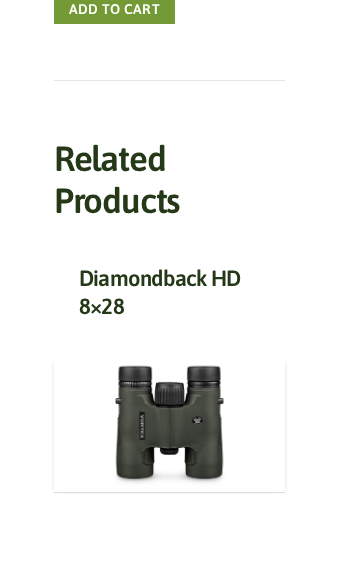 scroll, scrollTop: 651, scrollLeft: 0, axis: vertical 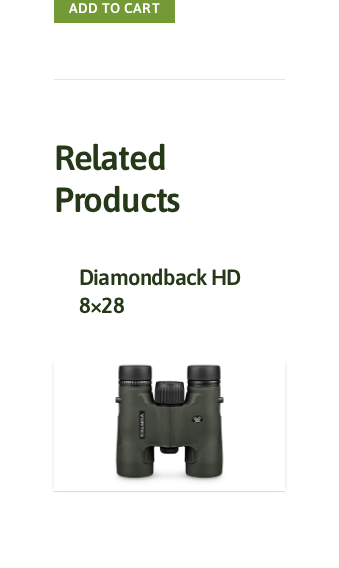 click at bounding box center (169, 423) 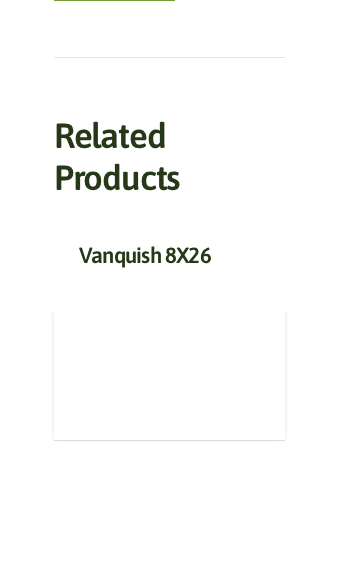scroll, scrollTop: 674, scrollLeft: 0, axis: vertical 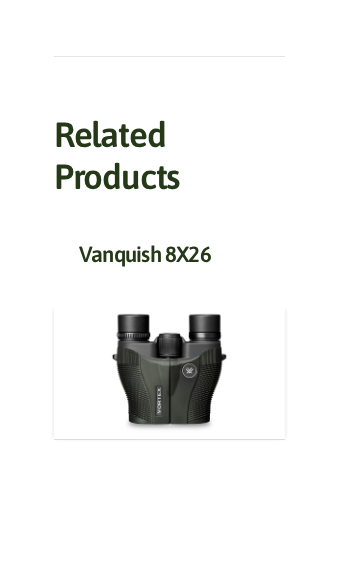 click at bounding box center [169, 371] 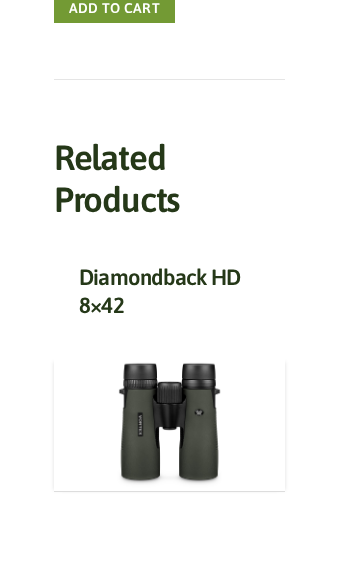 scroll, scrollTop: 603, scrollLeft: 0, axis: vertical 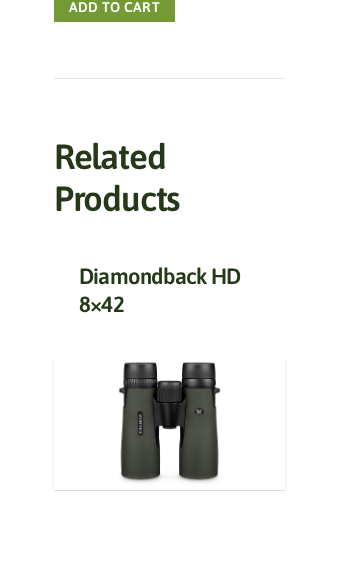 click at bounding box center (169, 422) 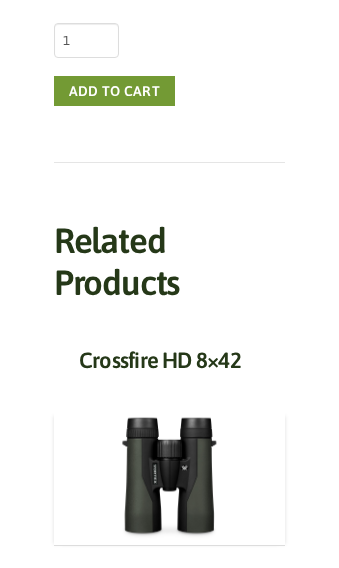 scroll, scrollTop: 569, scrollLeft: 0, axis: vertical 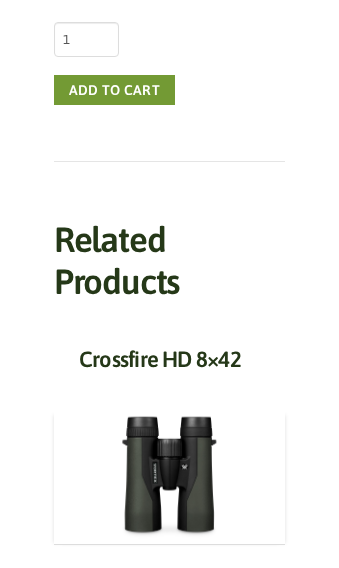 click at bounding box center (169, 476) 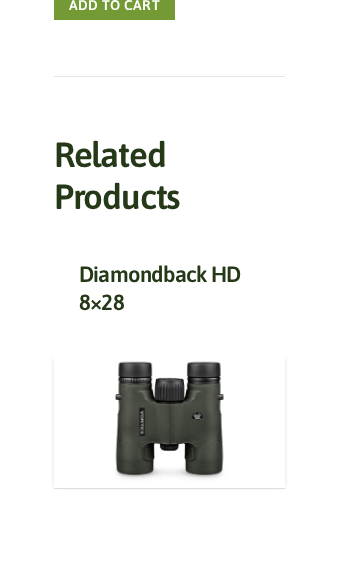 scroll, scrollTop: 655, scrollLeft: 0, axis: vertical 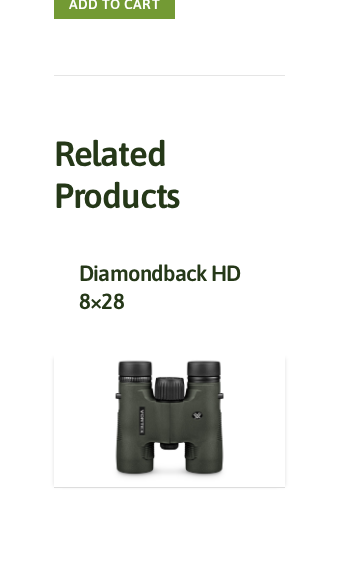 click at bounding box center (169, 419) 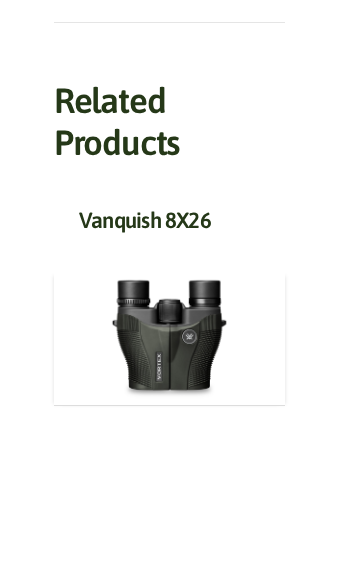 scroll, scrollTop: 708, scrollLeft: 0, axis: vertical 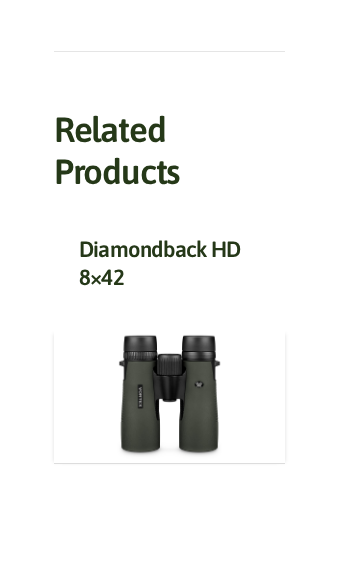 click at bounding box center (169, 395) 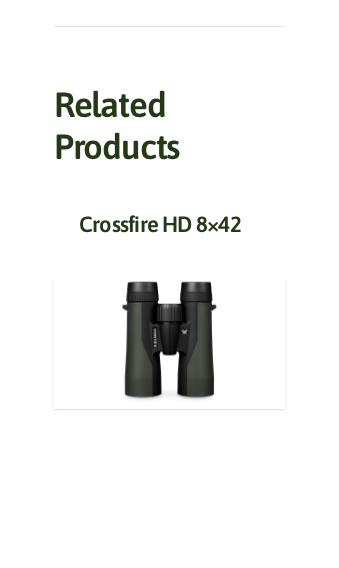 scroll, scrollTop: 704, scrollLeft: 0, axis: vertical 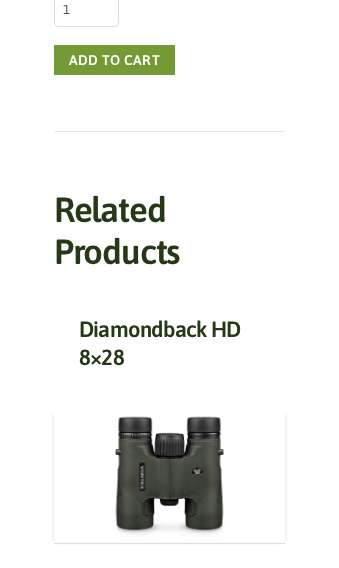 click at bounding box center [169, 475] 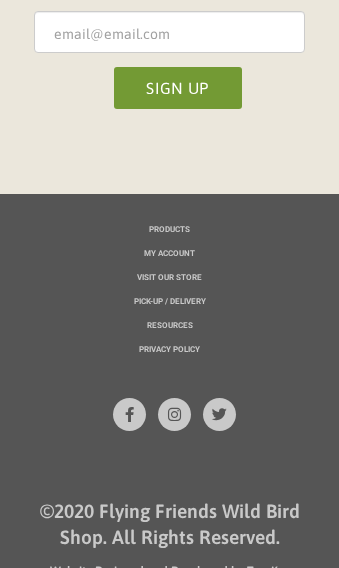 scroll, scrollTop: 2864, scrollLeft: 0, axis: vertical 